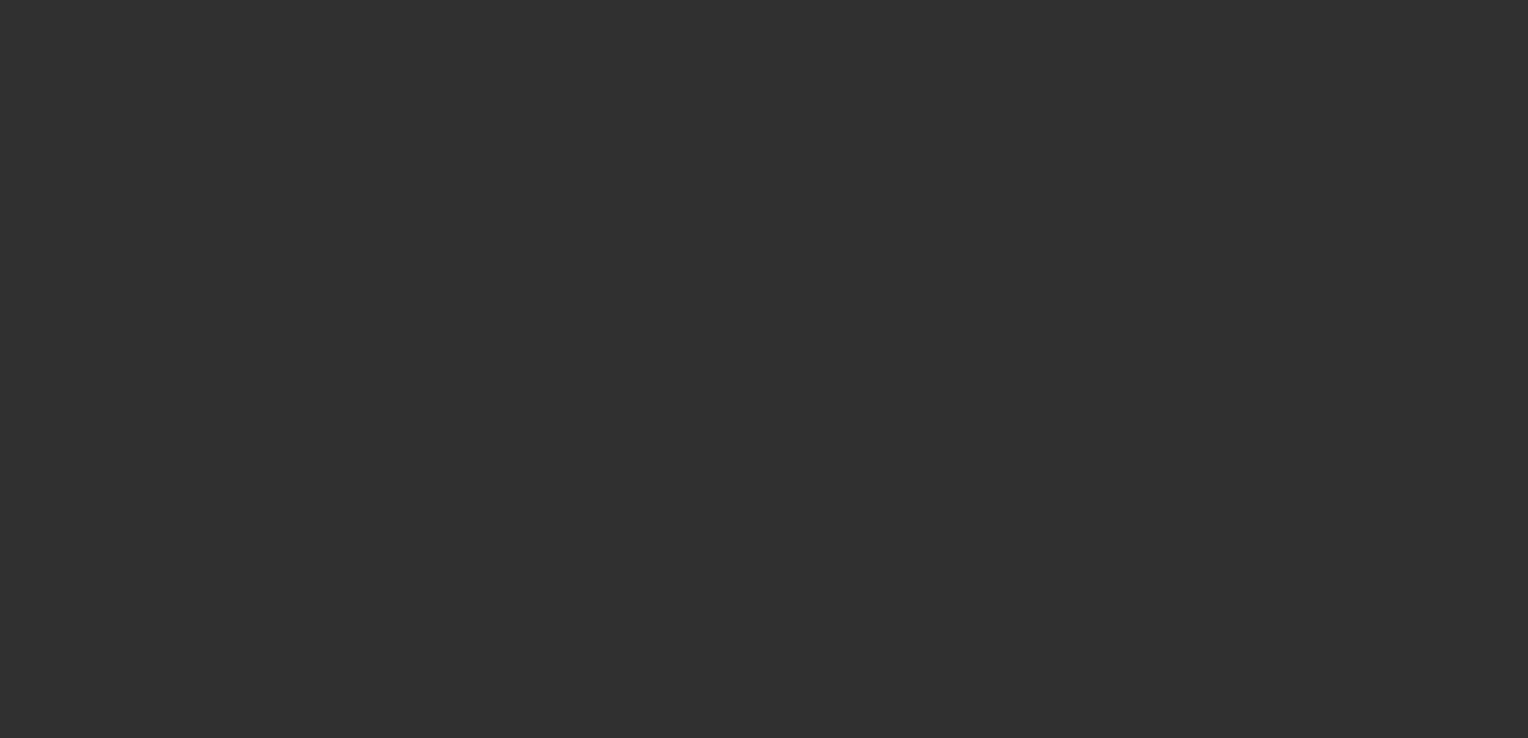 scroll, scrollTop: 0, scrollLeft: 0, axis: both 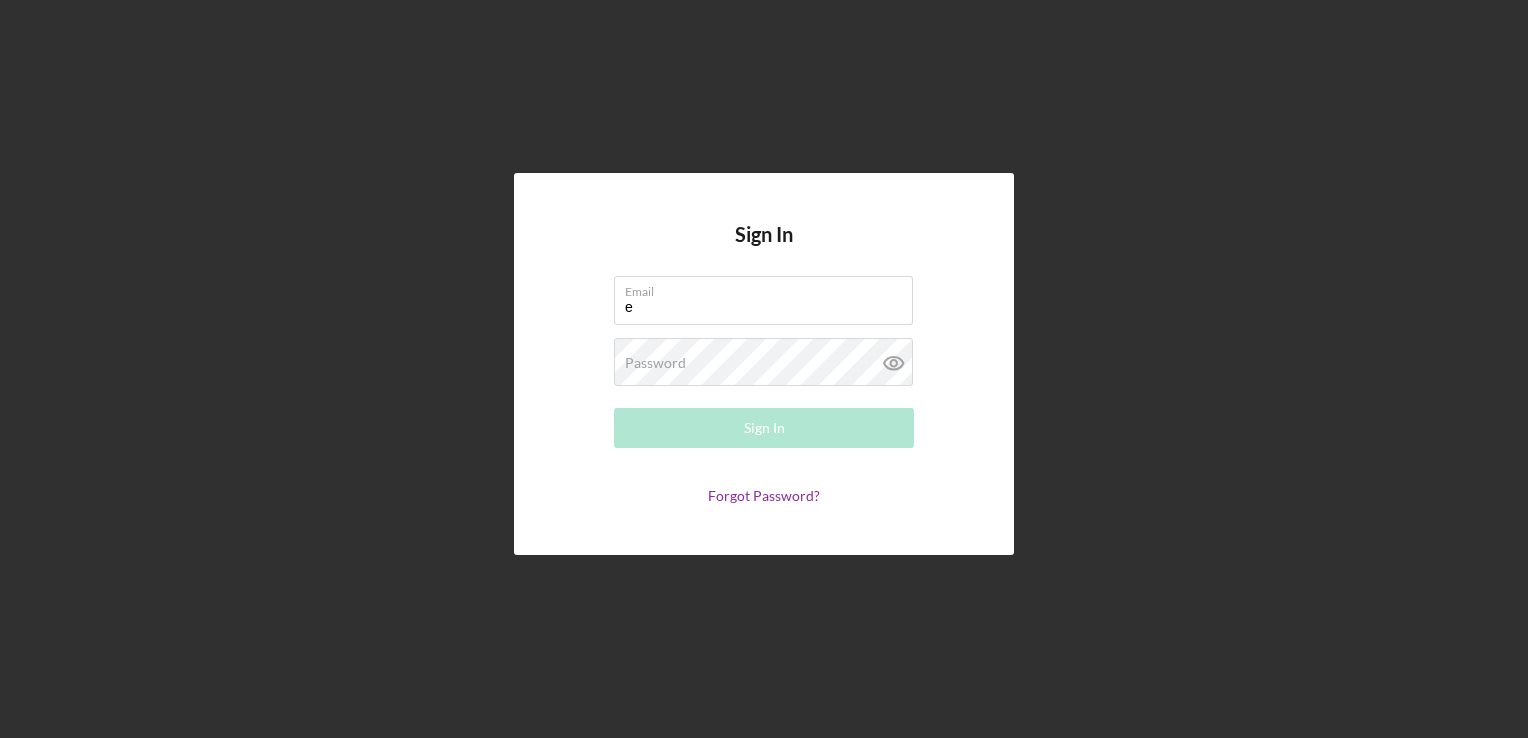 type on "[EMAIL]" 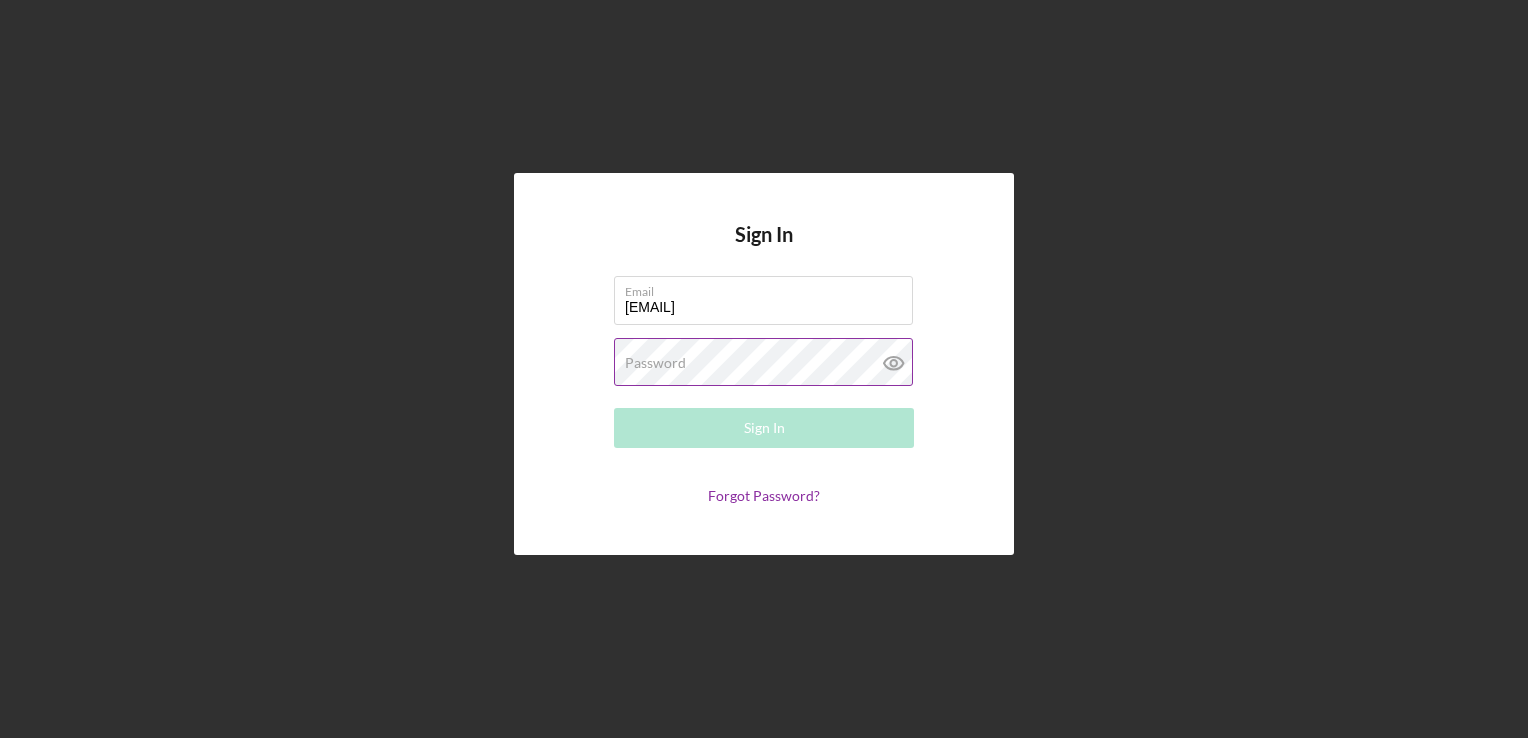 click on "Password" at bounding box center (655, 363) 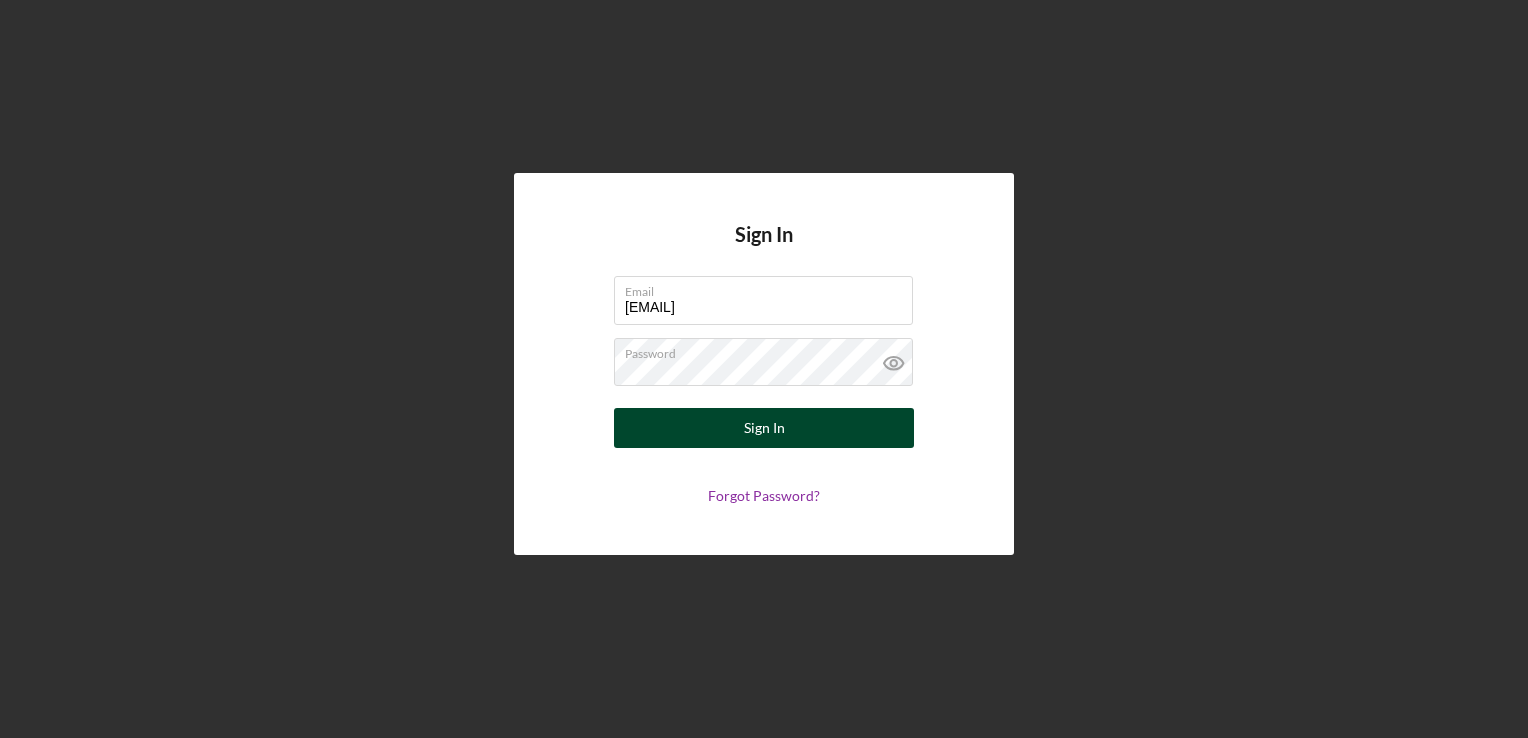 click on "Sign In" at bounding box center [764, 428] 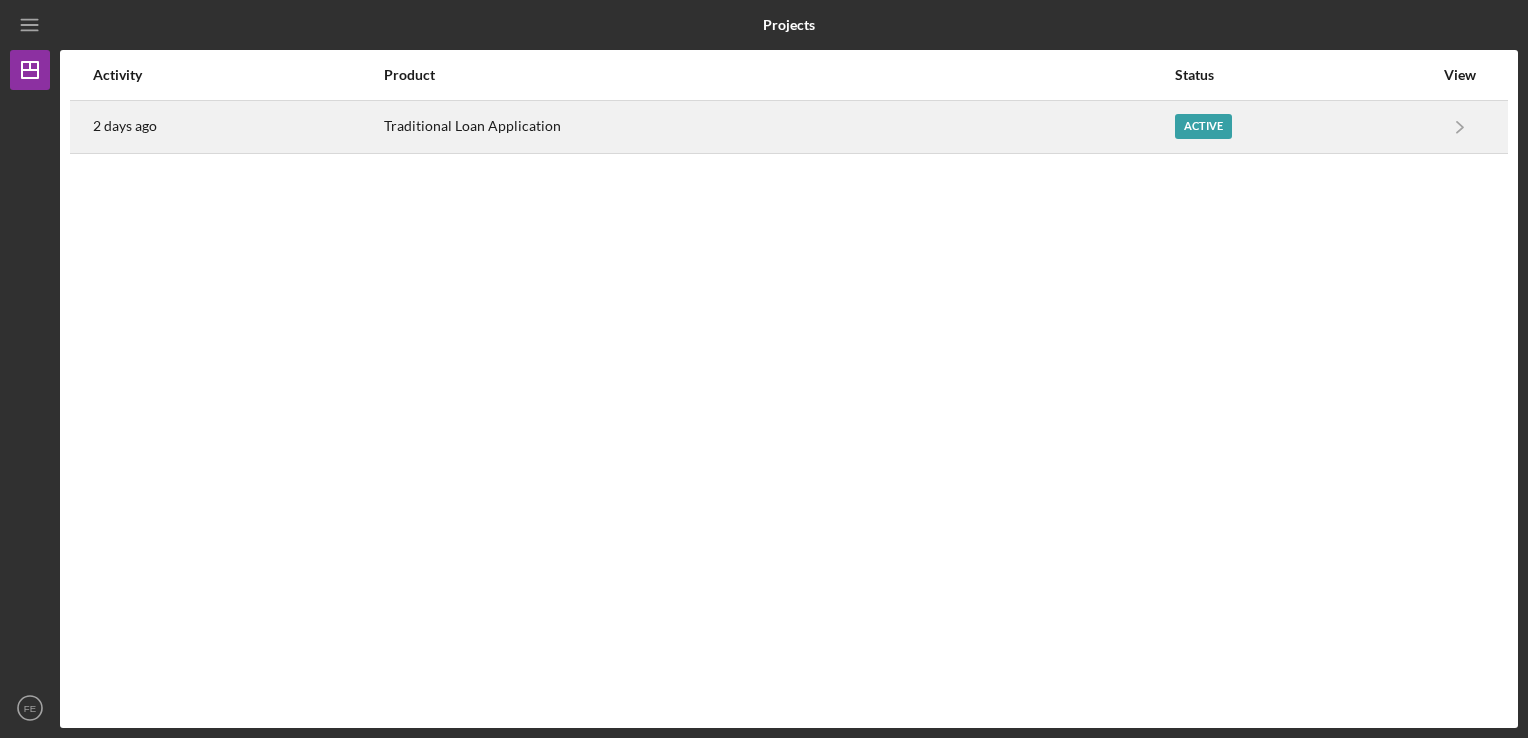 click on "Traditional Loan Application" at bounding box center (778, 127) 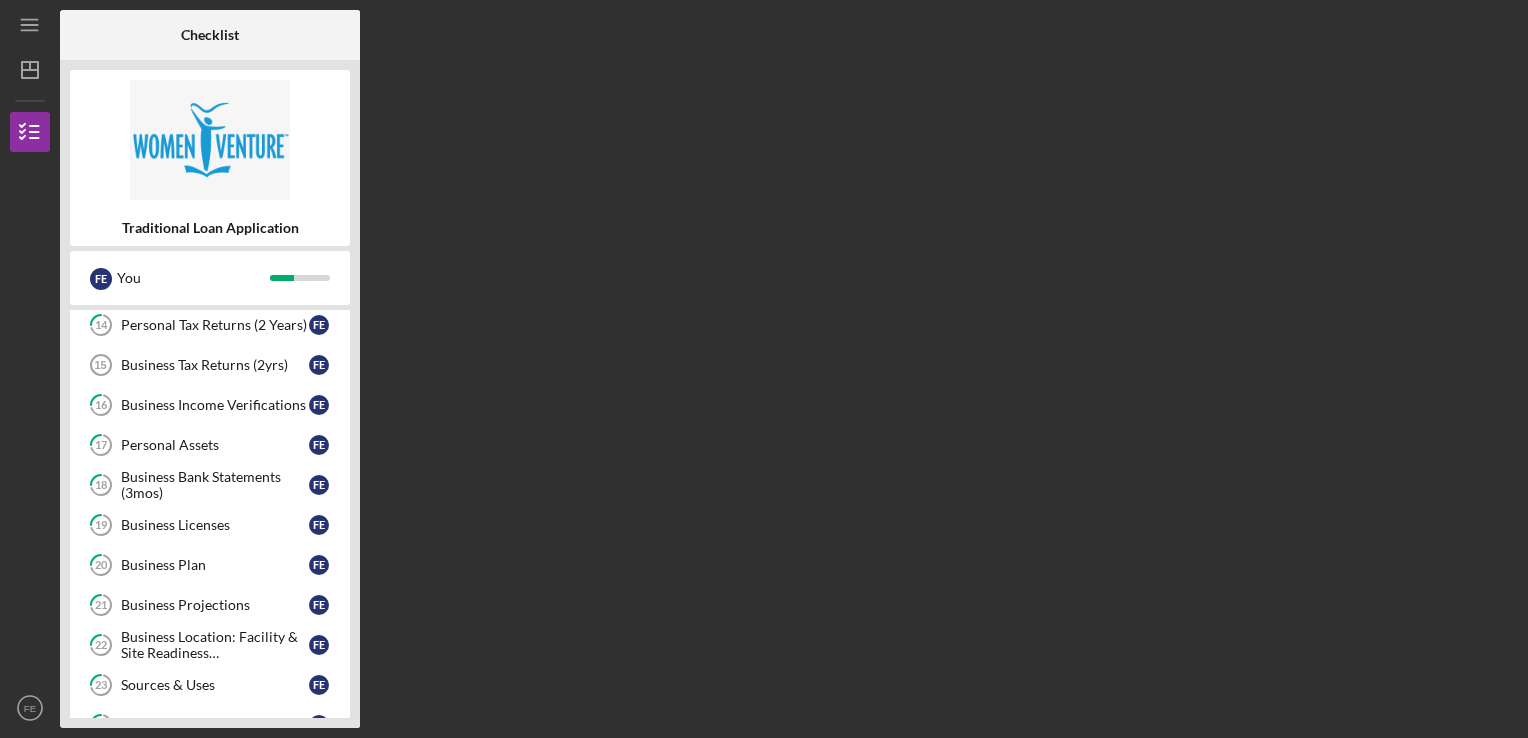 scroll, scrollTop: 266, scrollLeft: 0, axis: vertical 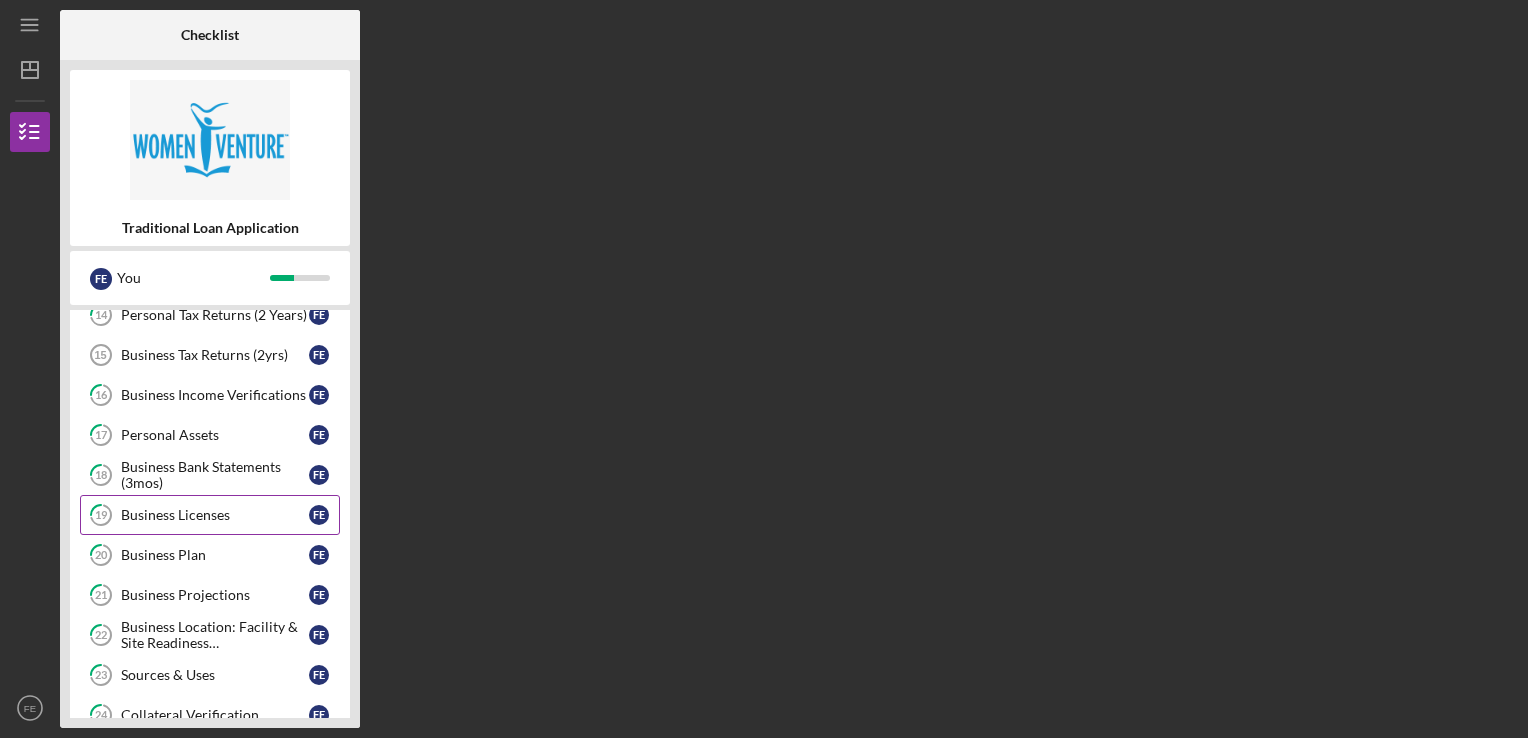 click on "Business Licenses" at bounding box center [215, 515] 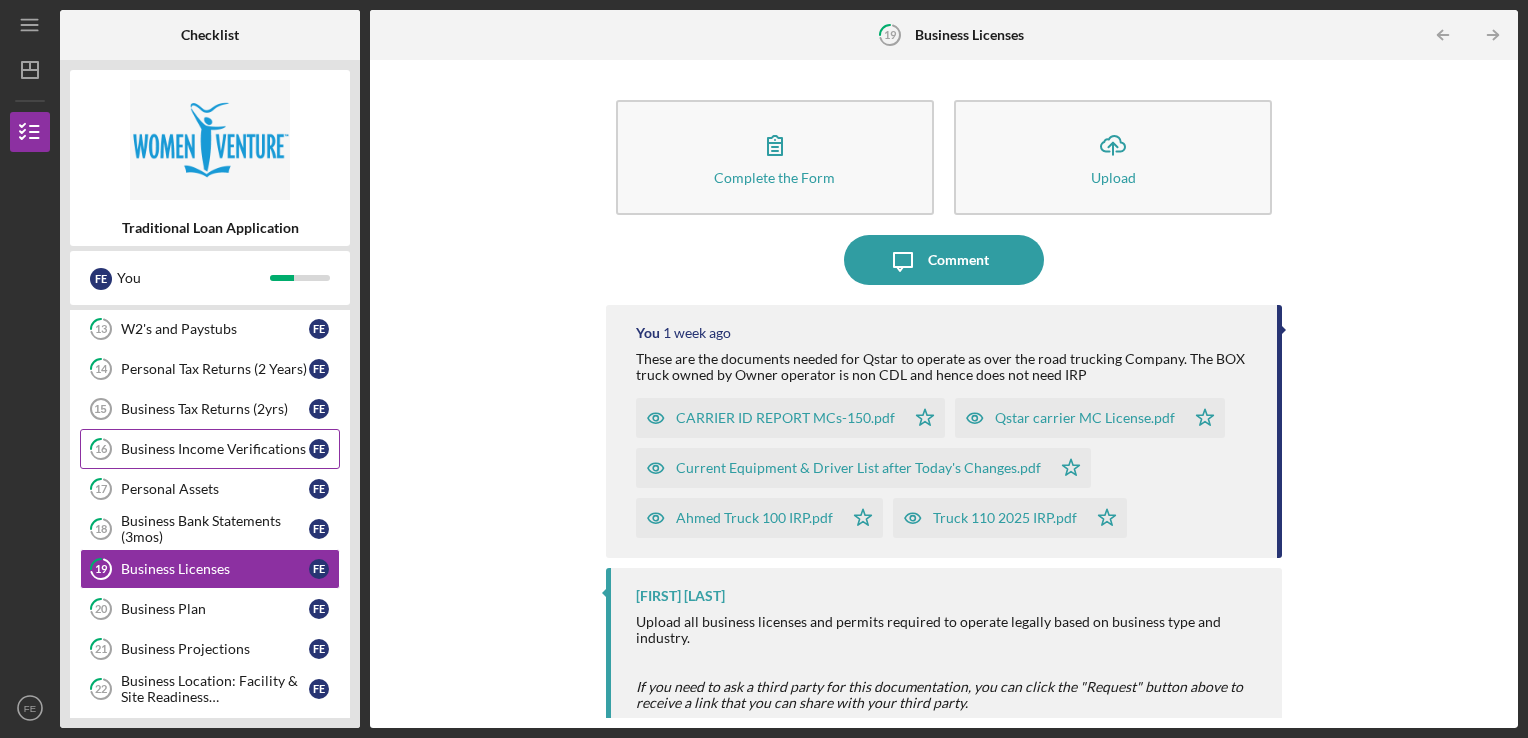 scroll, scrollTop: 223, scrollLeft: 0, axis: vertical 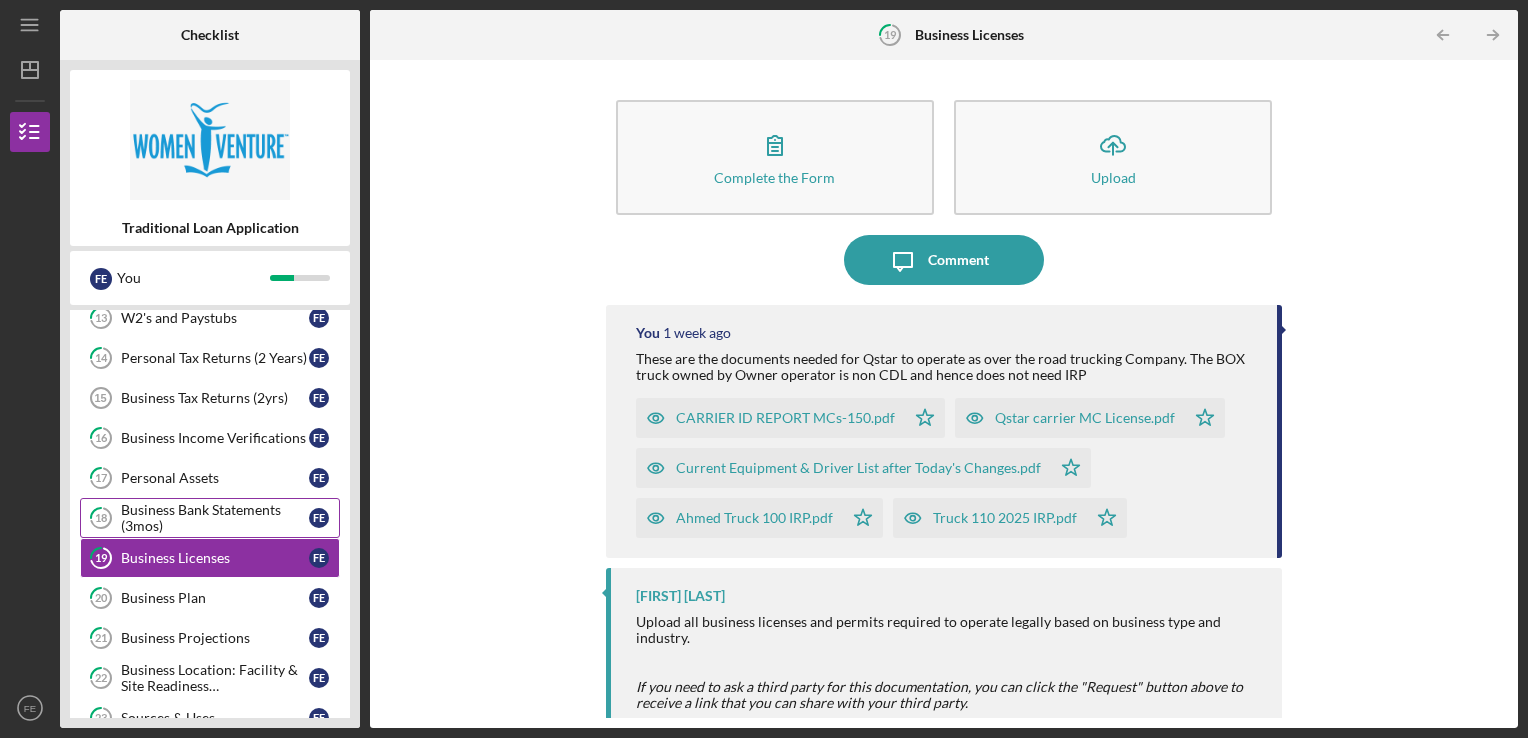 click on "Business Bank Statements (3mos)" at bounding box center [215, 518] 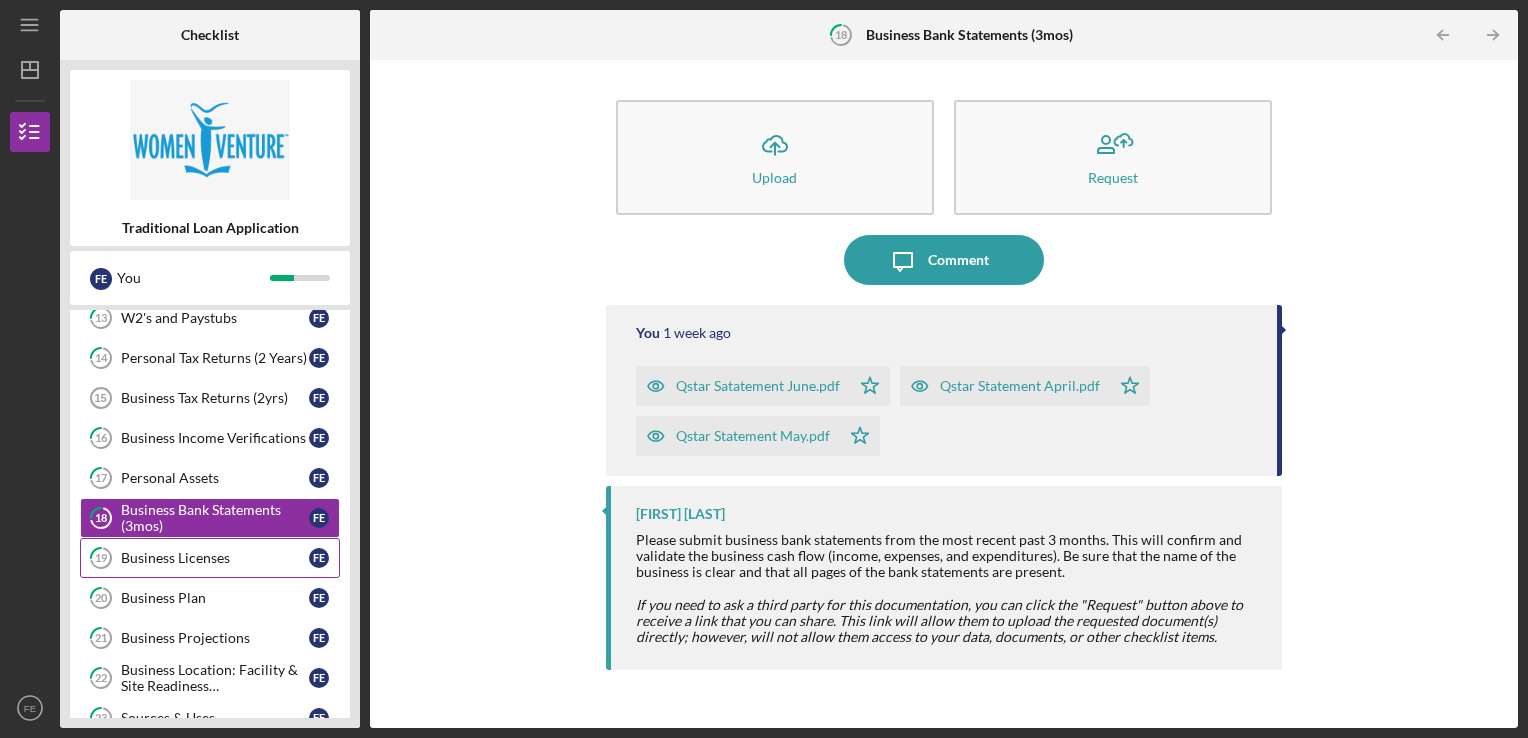 click on "Business Licenses" at bounding box center [215, 558] 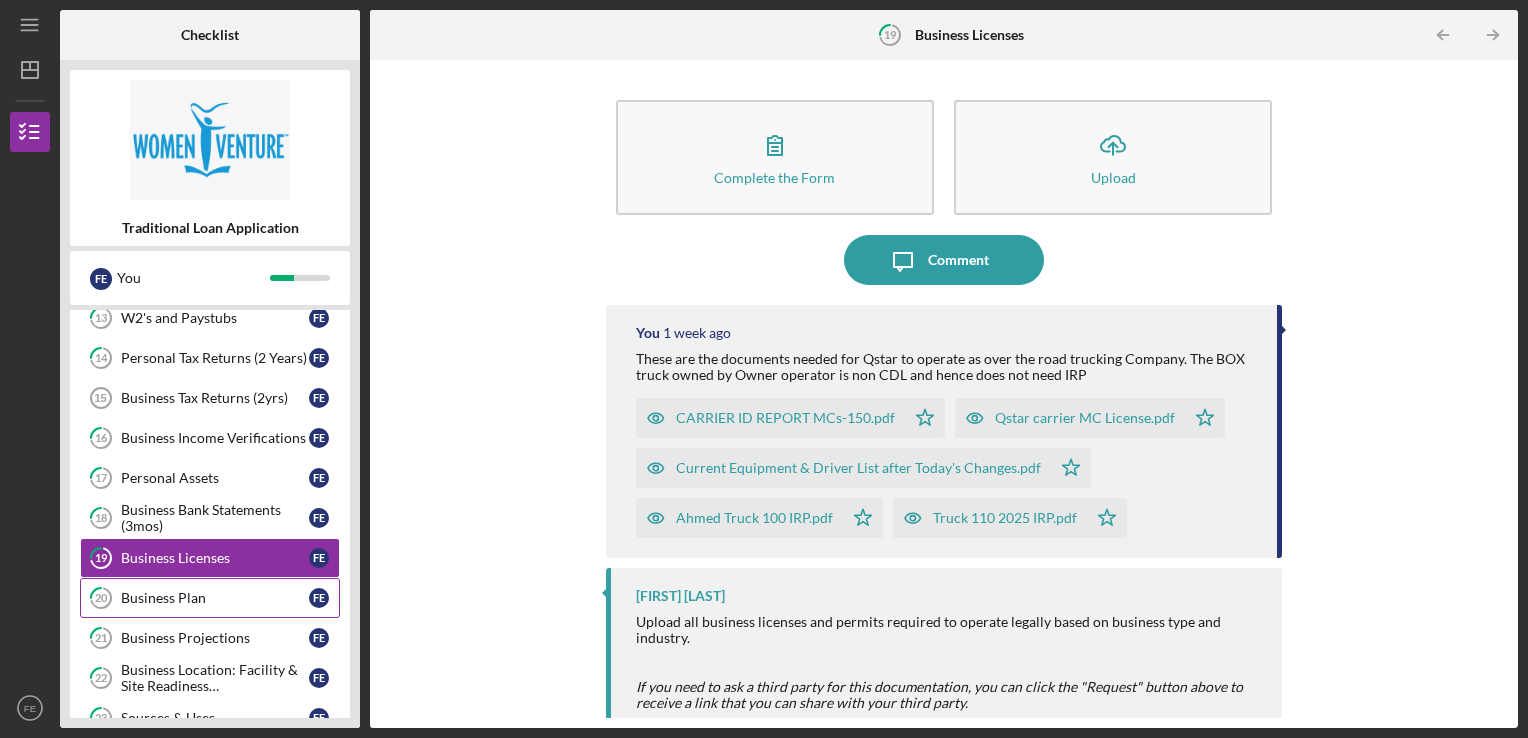 click on "Business Plan" at bounding box center (215, 598) 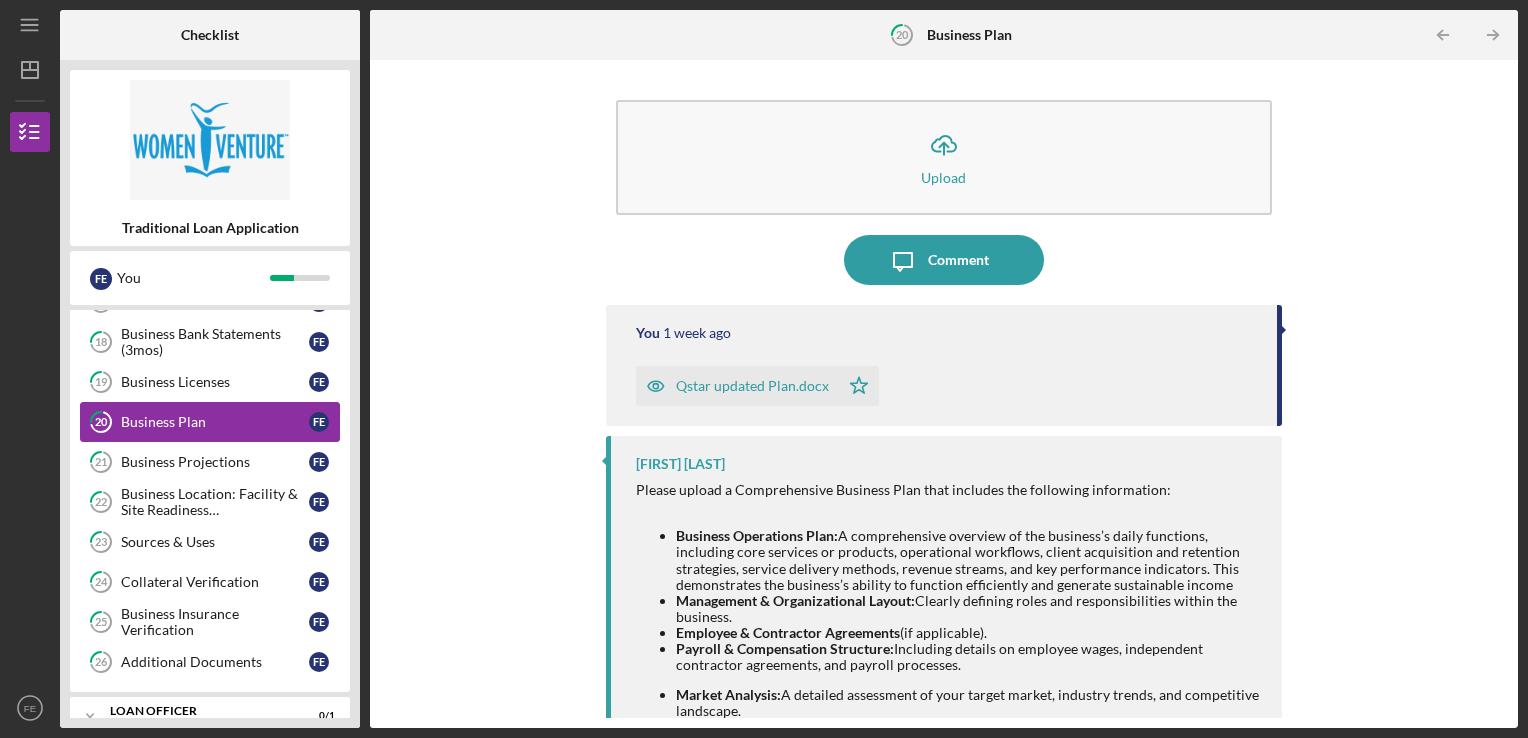 scroll, scrollTop: 420, scrollLeft: 0, axis: vertical 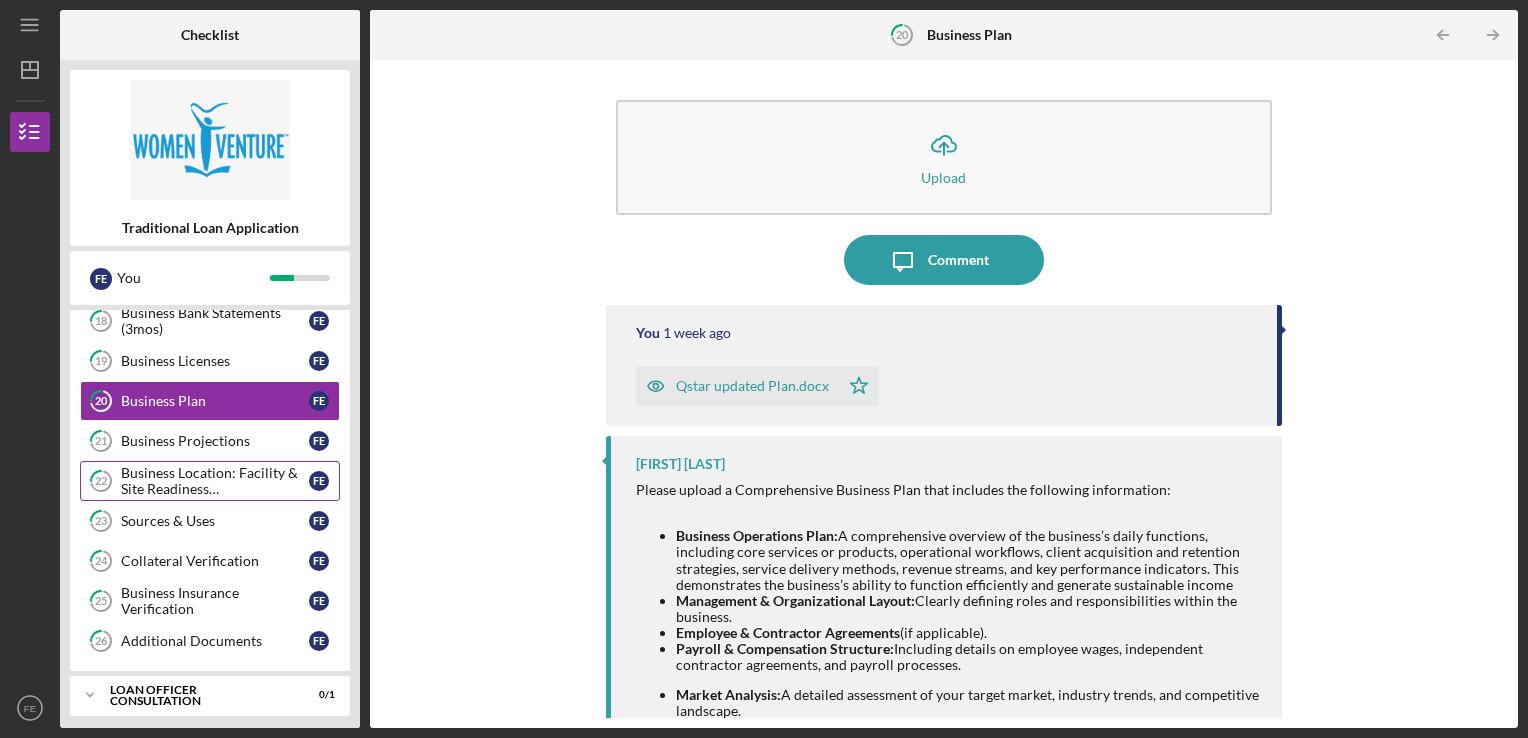 click on "Business Location: Facility & Site Readiness Documentation" at bounding box center [215, 481] 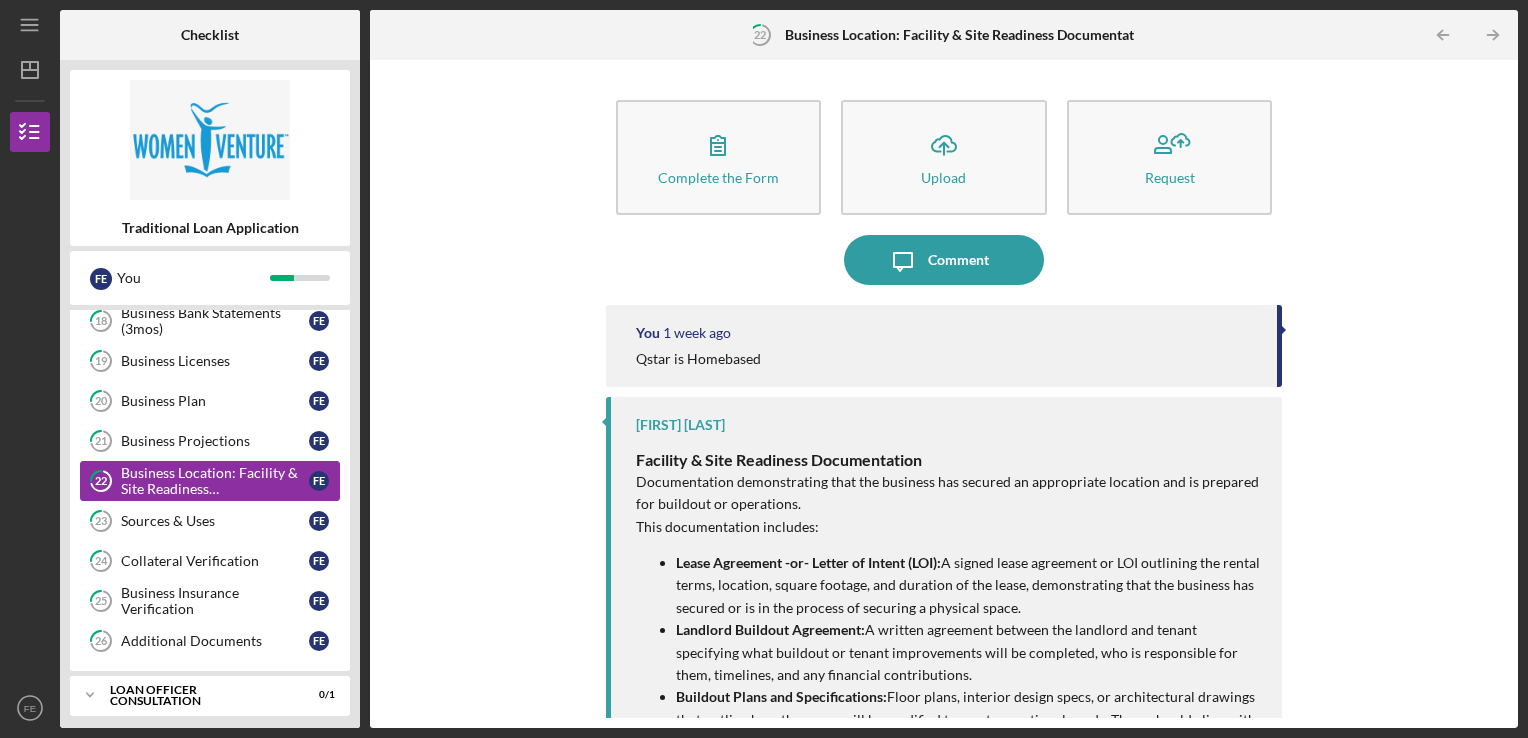scroll, scrollTop: 466, scrollLeft: 0, axis: vertical 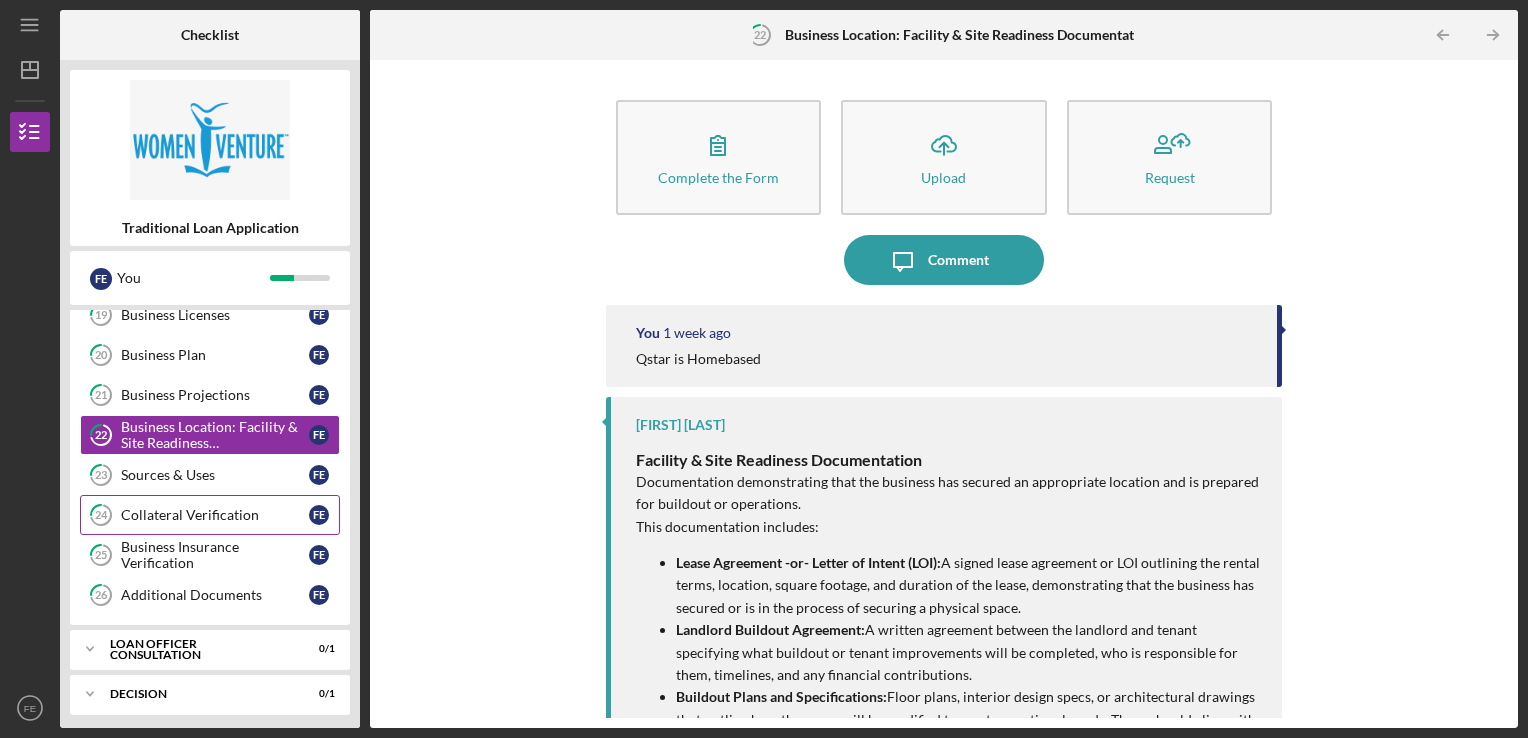 click on "Collateral Verification" at bounding box center (215, 515) 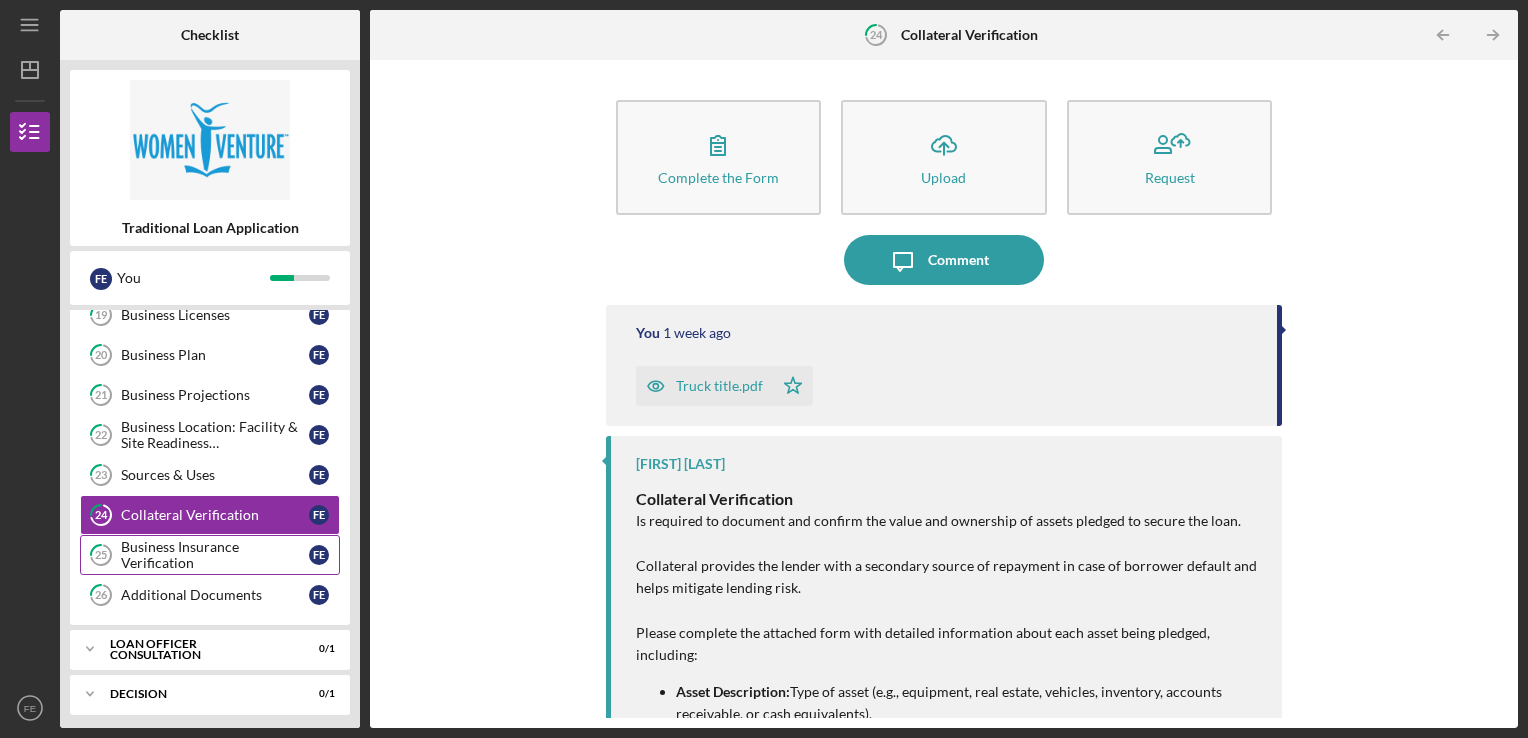 click on "25 Business Insurance Verification F E" at bounding box center [210, 555] 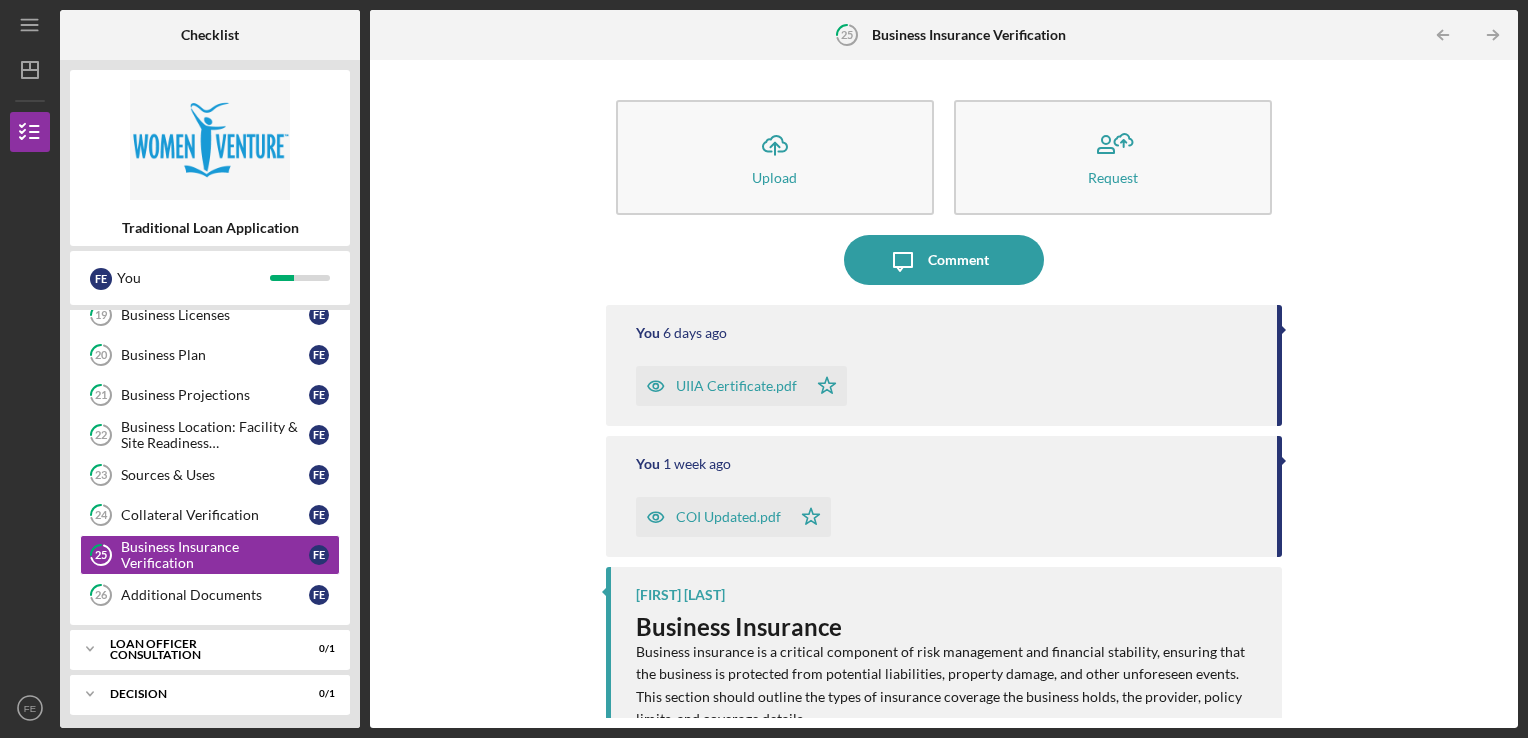 click on "UIIA Certificate.pdf" at bounding box center (721, 386) 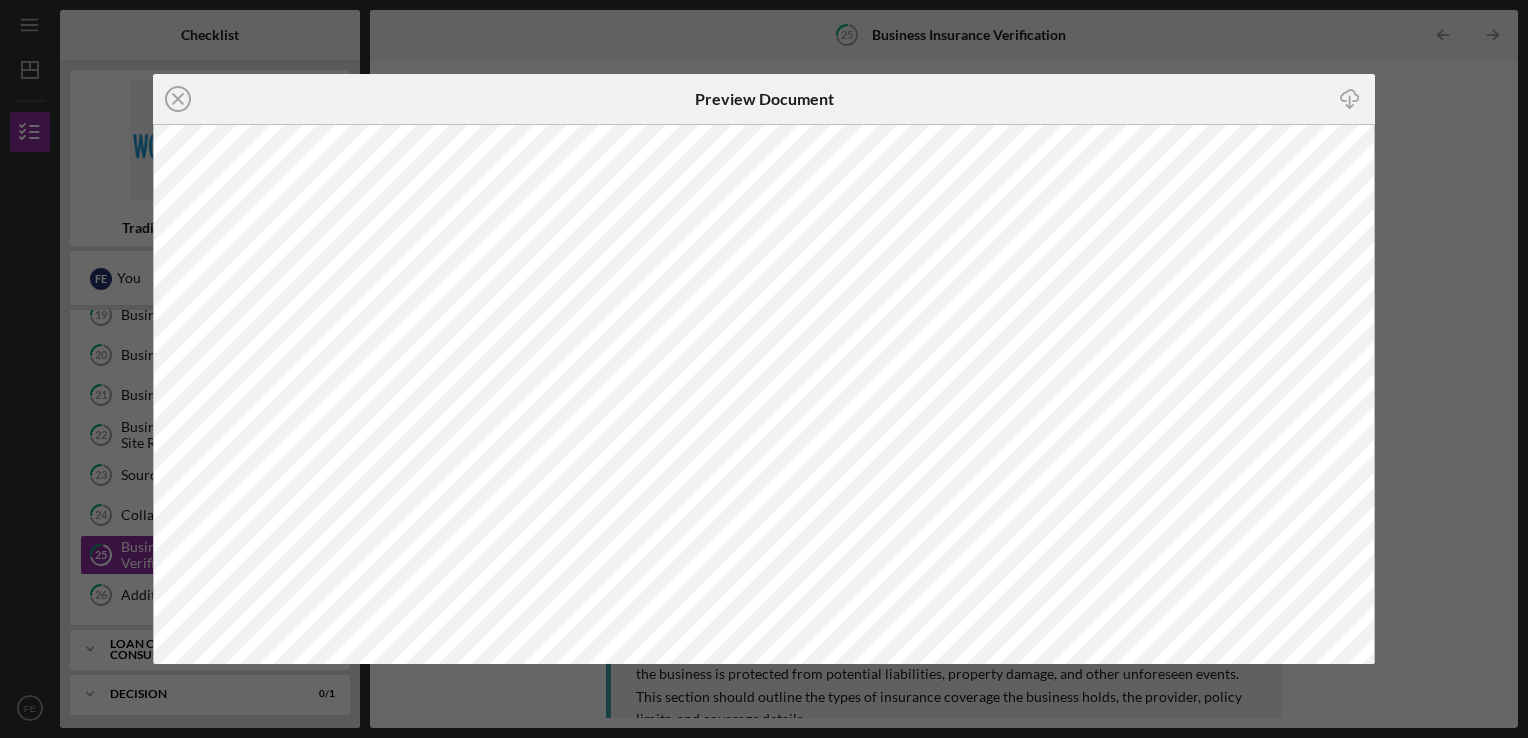 click on "Icon/Close Preview Document Icon/Download" at bounding box center (764, 369) 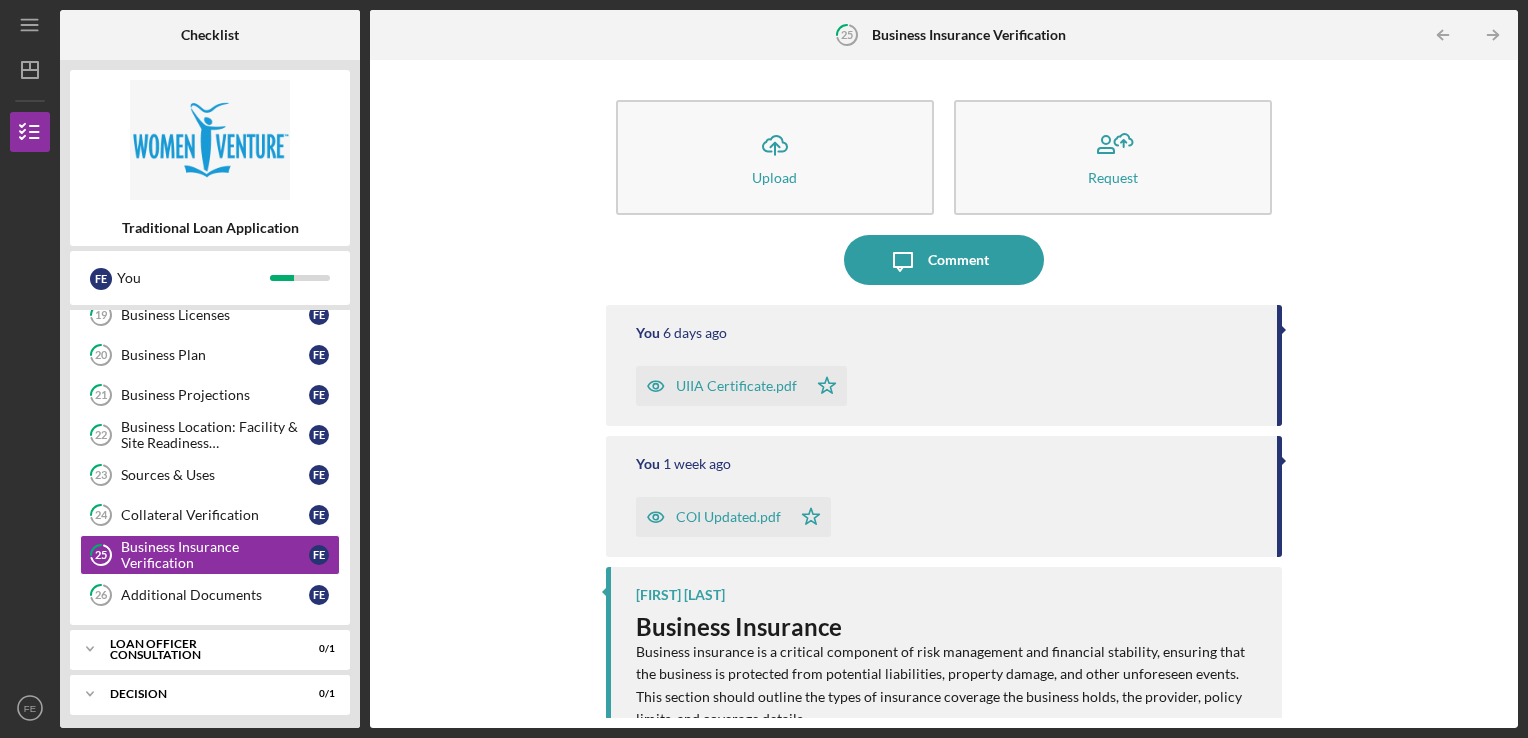 click 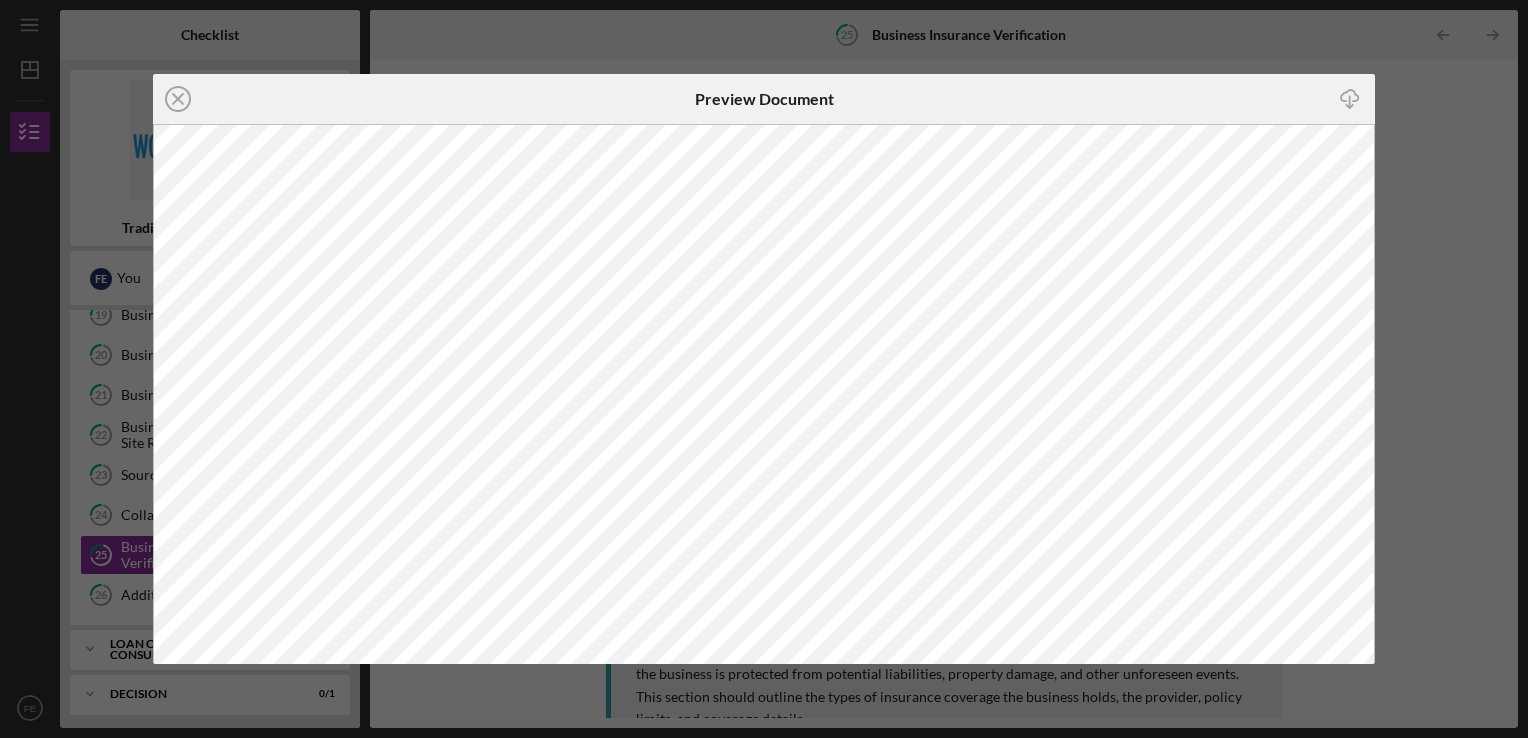 click on "Icon/Close Preview Document Icon/Download" at bounding box center (764, 369) 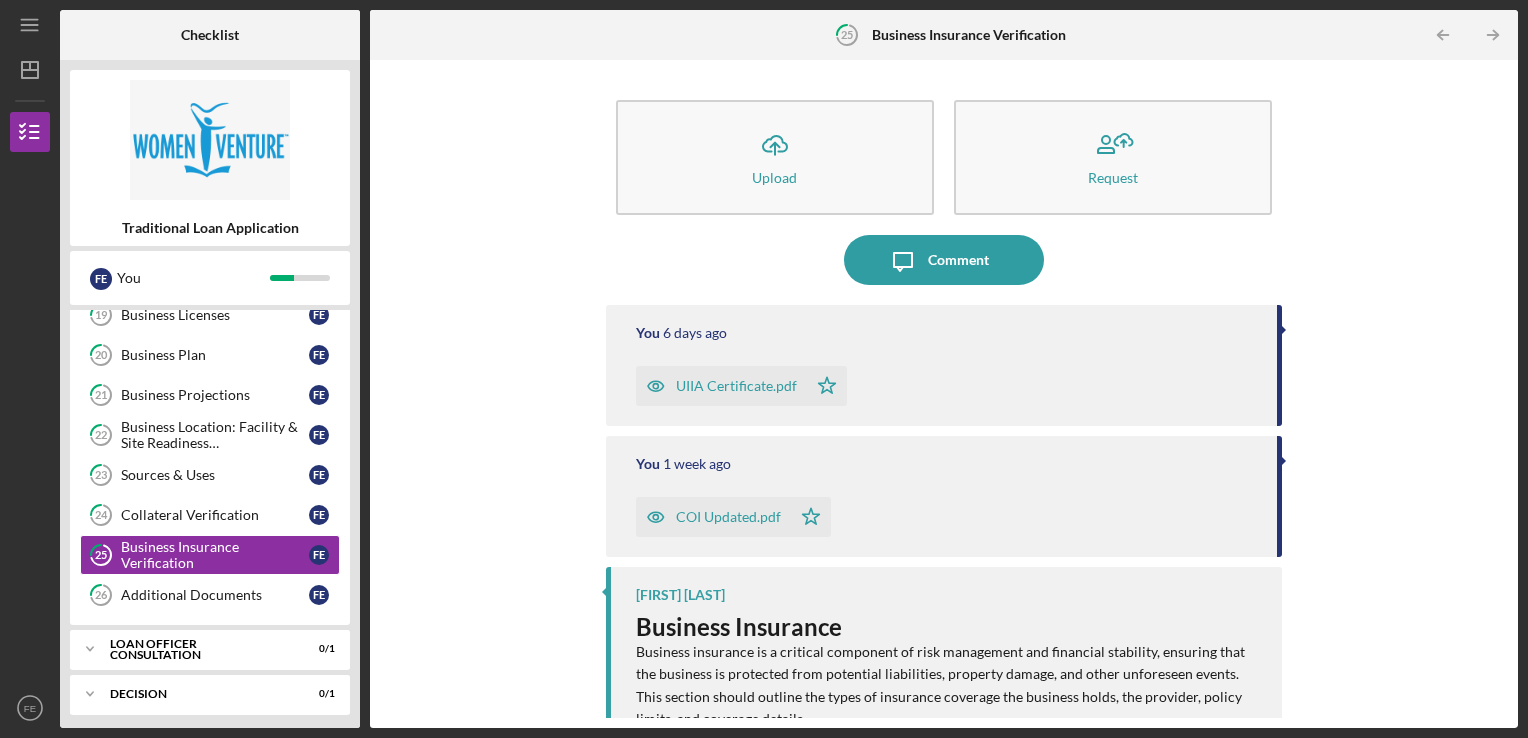 drag, startPoint x: 776, startPoint y: 397, endPoint x: 504, endPoint y: 308, distance: 286.1905 